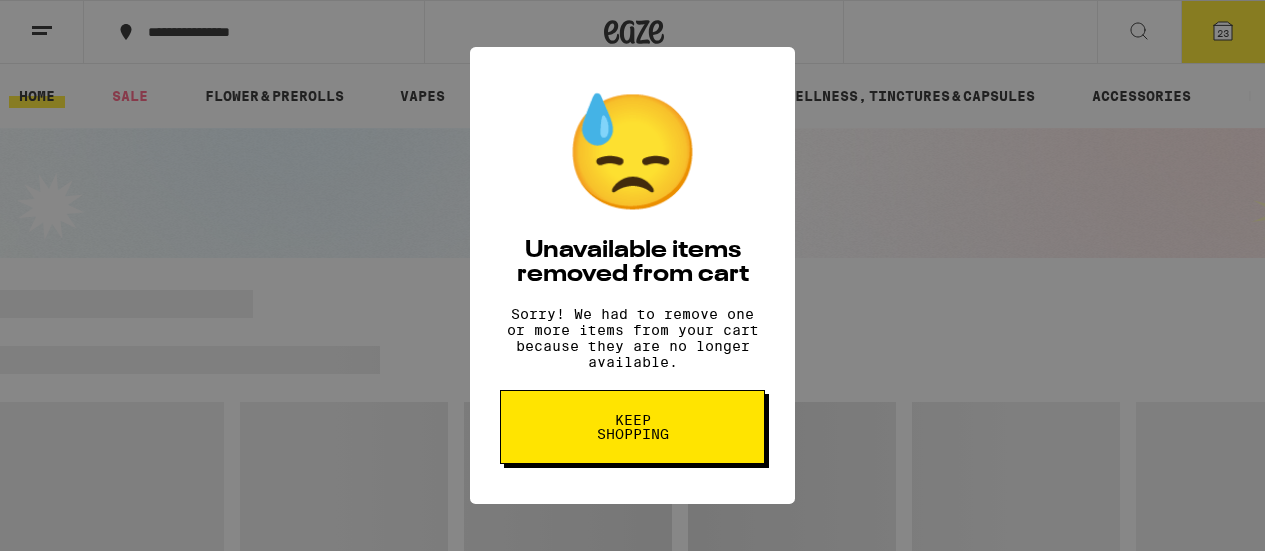 scroll, scrollTop: 0, scrollLeft: 0, axis: both 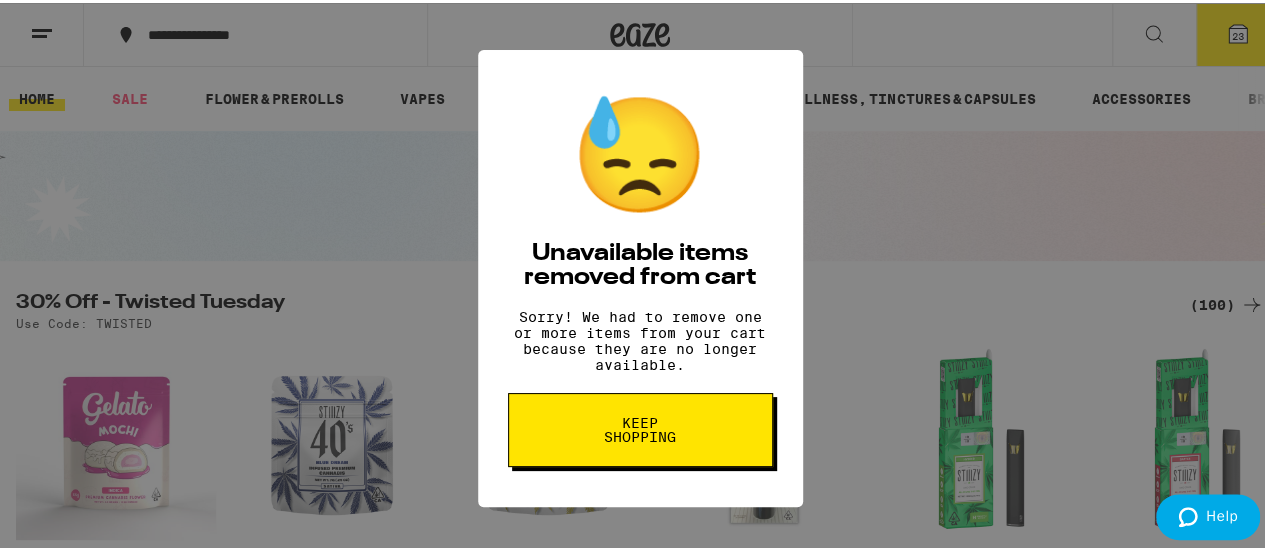 click on "Keep Shopping" at bounding box center [640, 427] 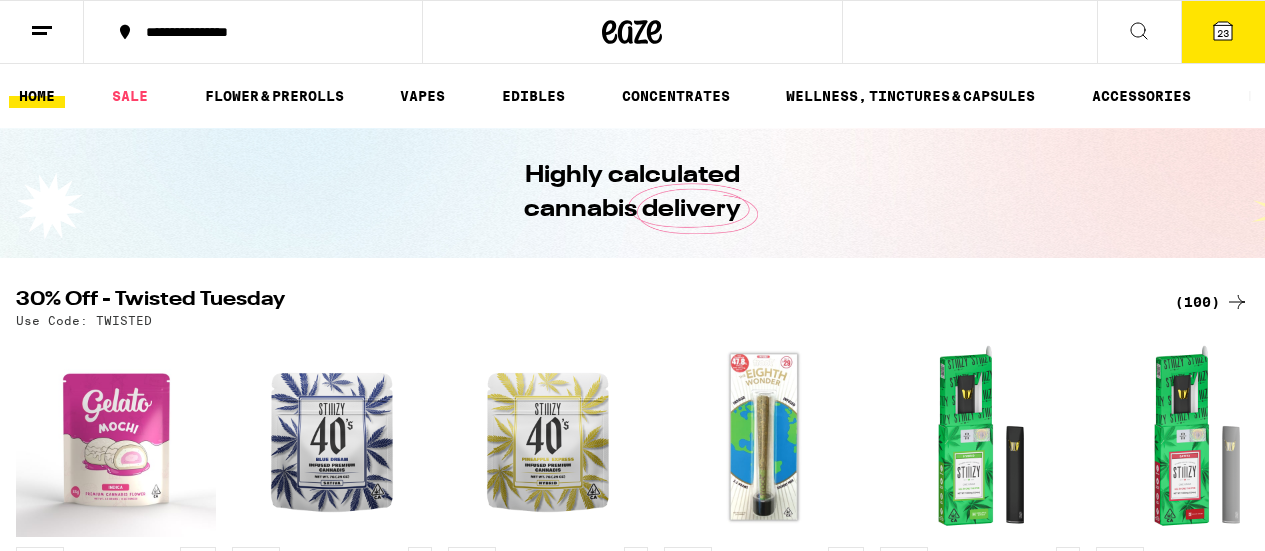 drag, startPoint x: 0, startPoint y: 0, endPoint x: 1219, endPoint y: 45, distance: 1219.8303 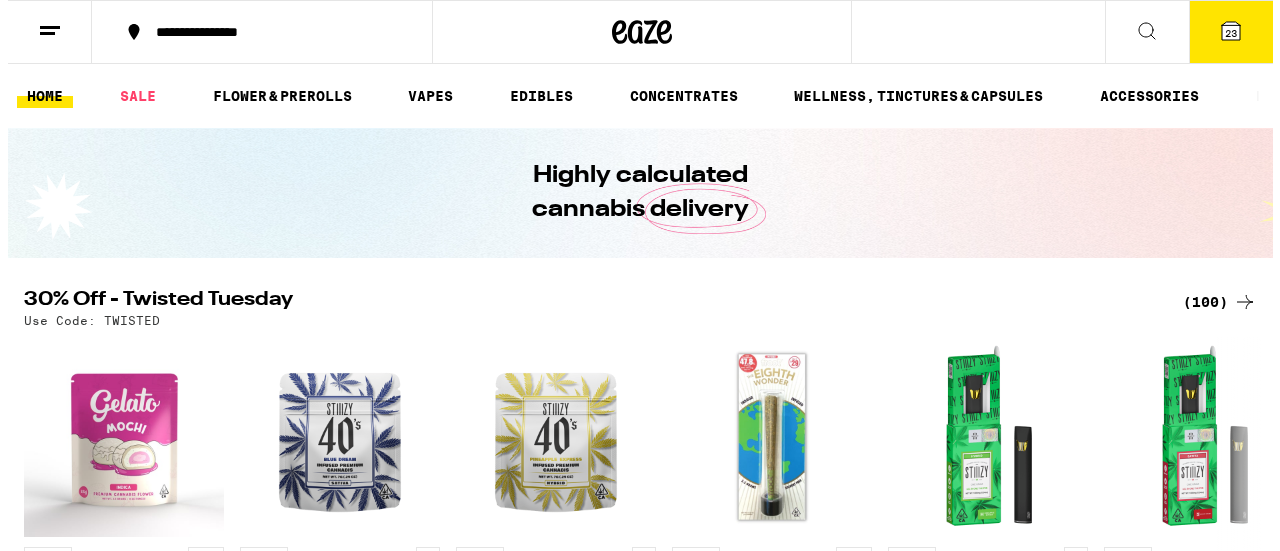 scroll, scrollTop: 0, scrollLeft: 0, axis: both 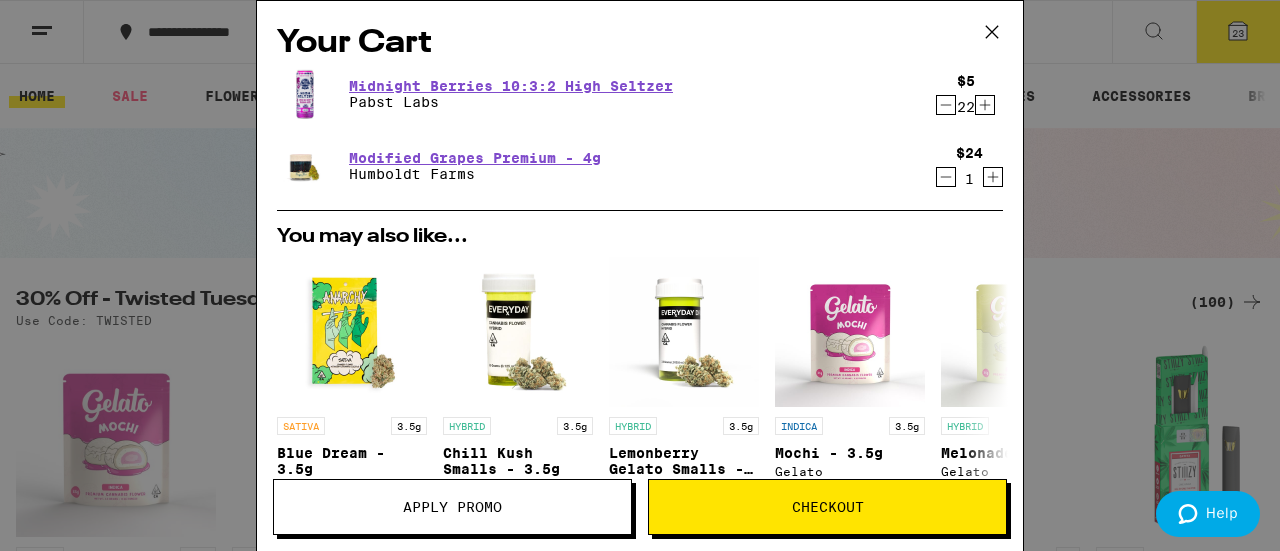 click 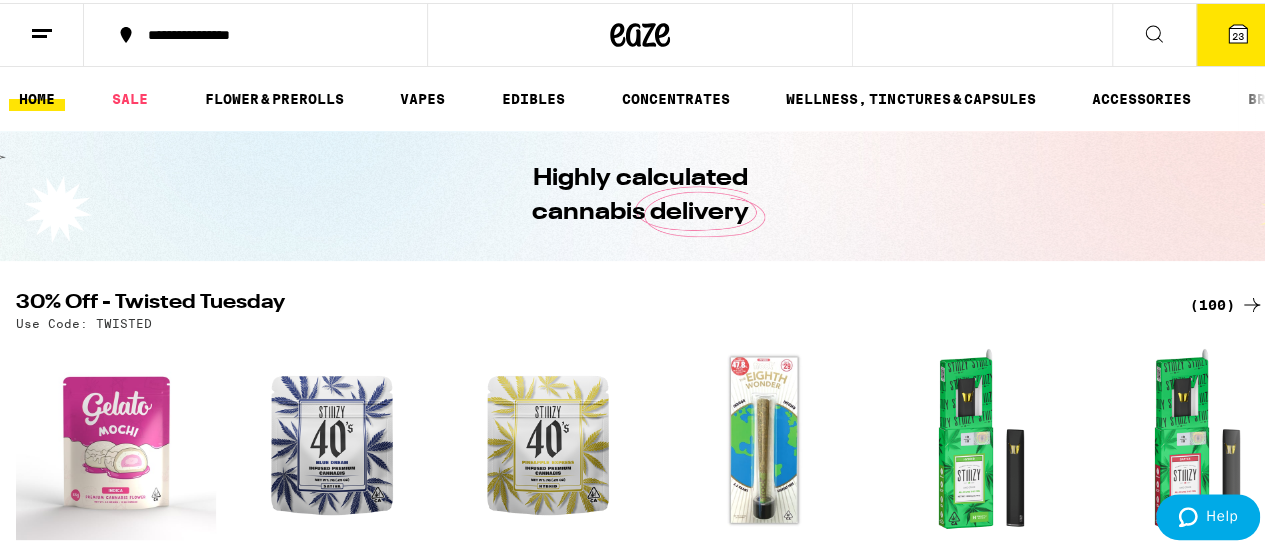 scroll, scrollTop: 0, scrollLeft: 0, axis: both 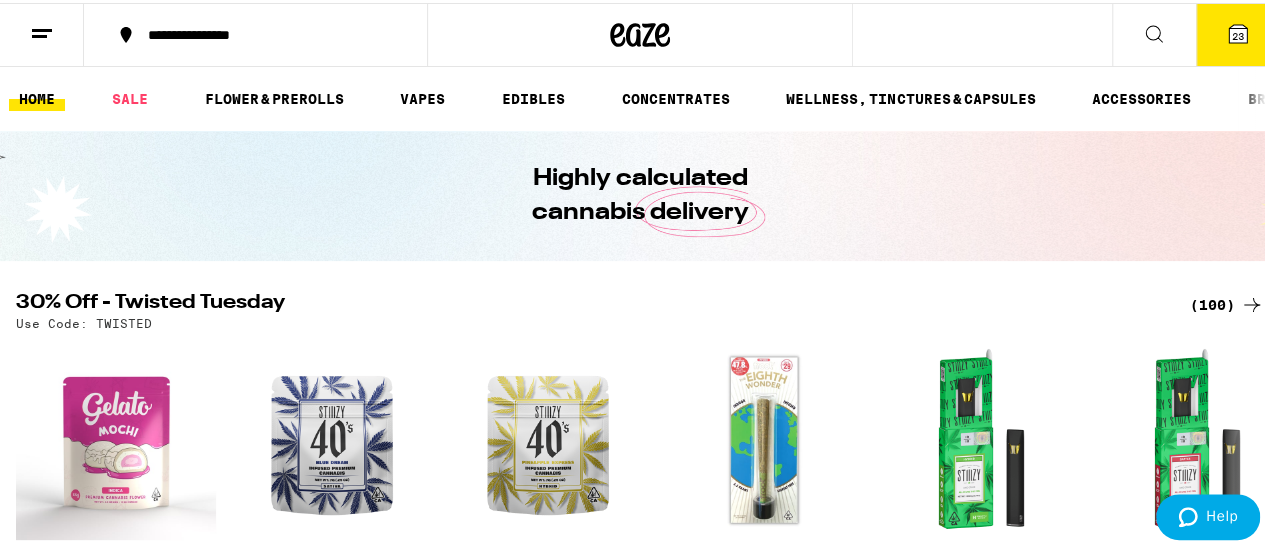 click on "23" at bounding box center (1238, 32) 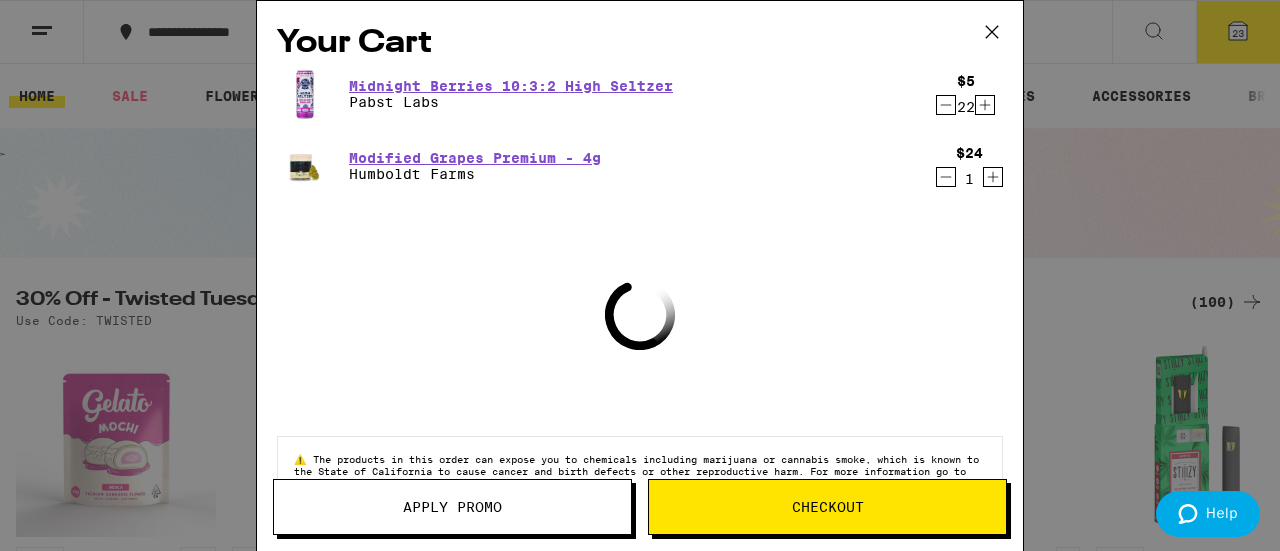 click 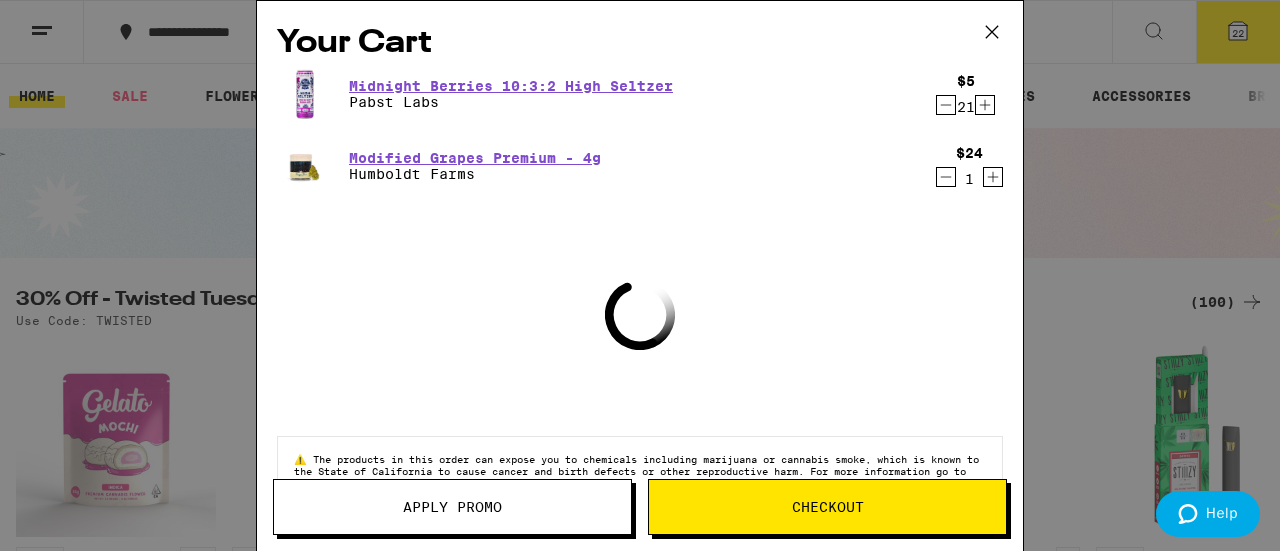 click 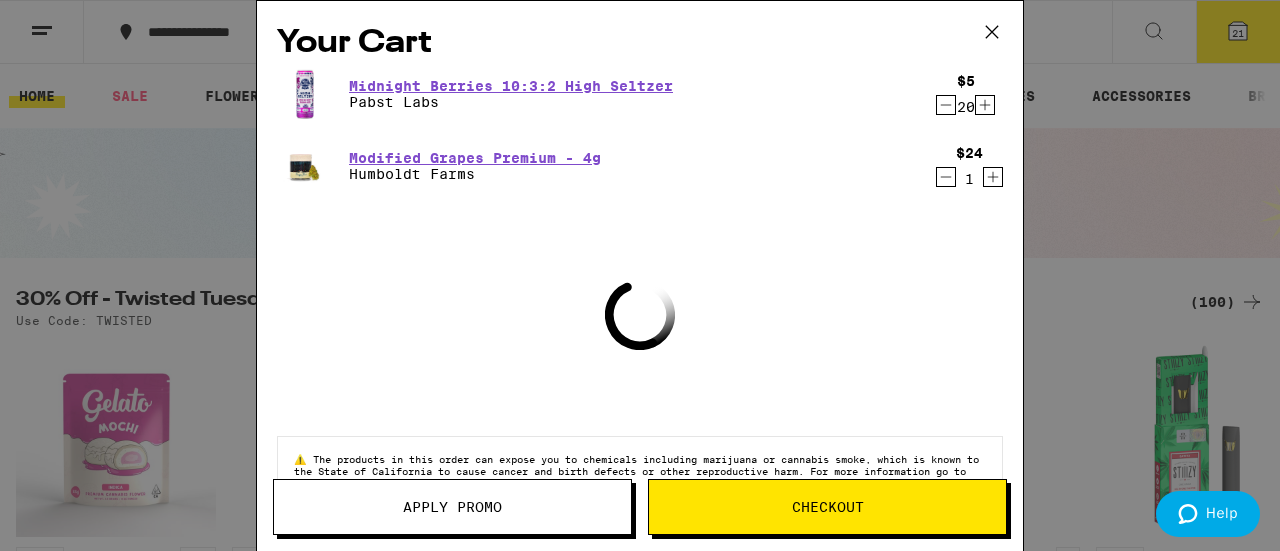 click 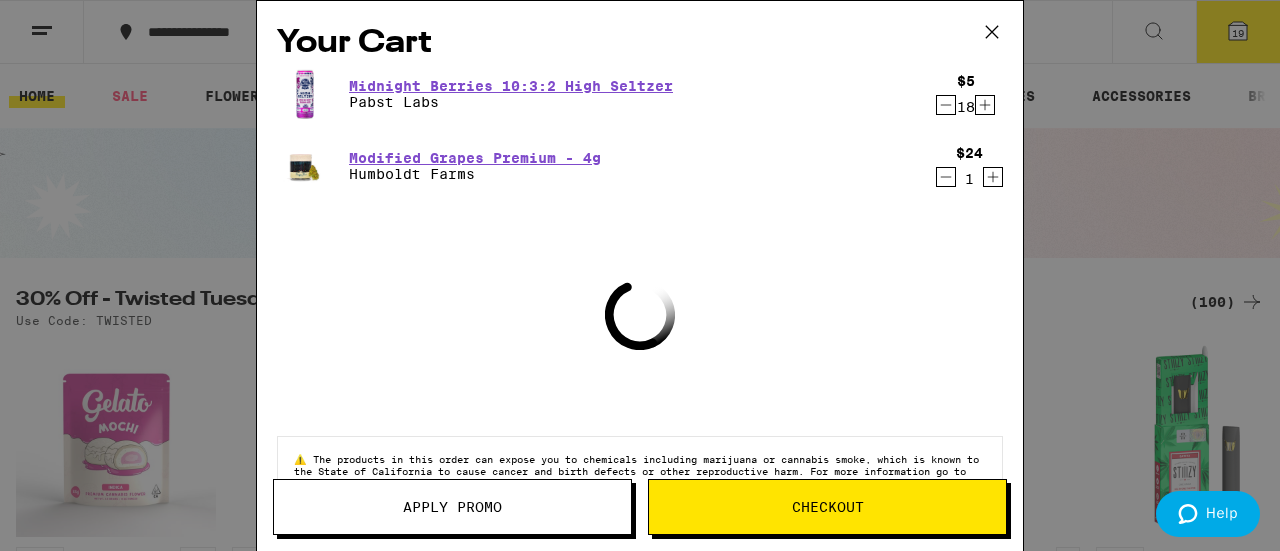 click 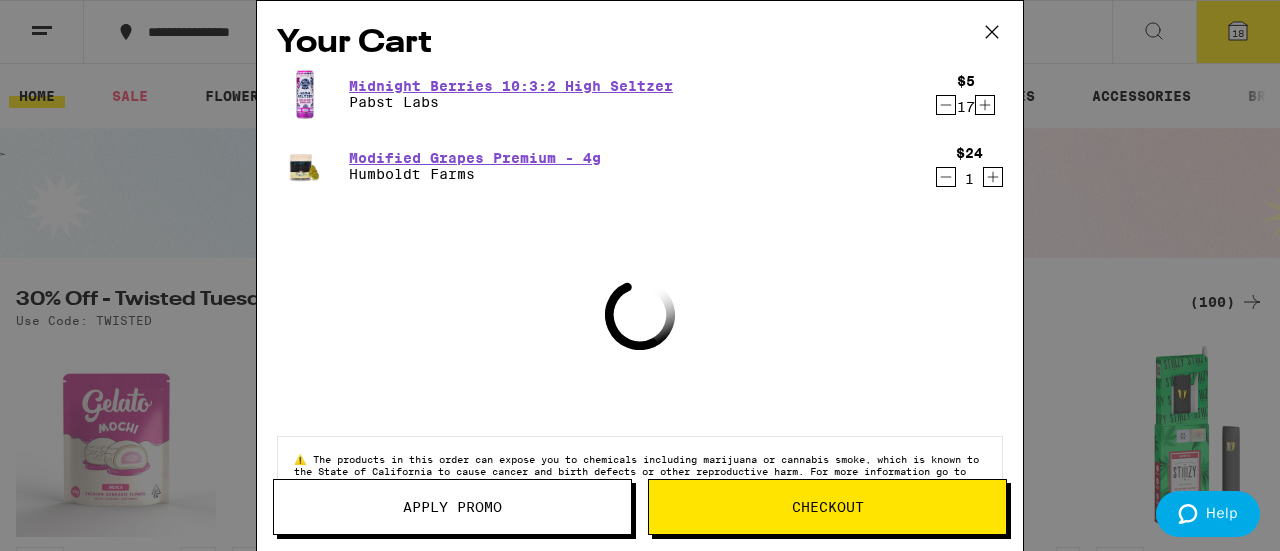 click 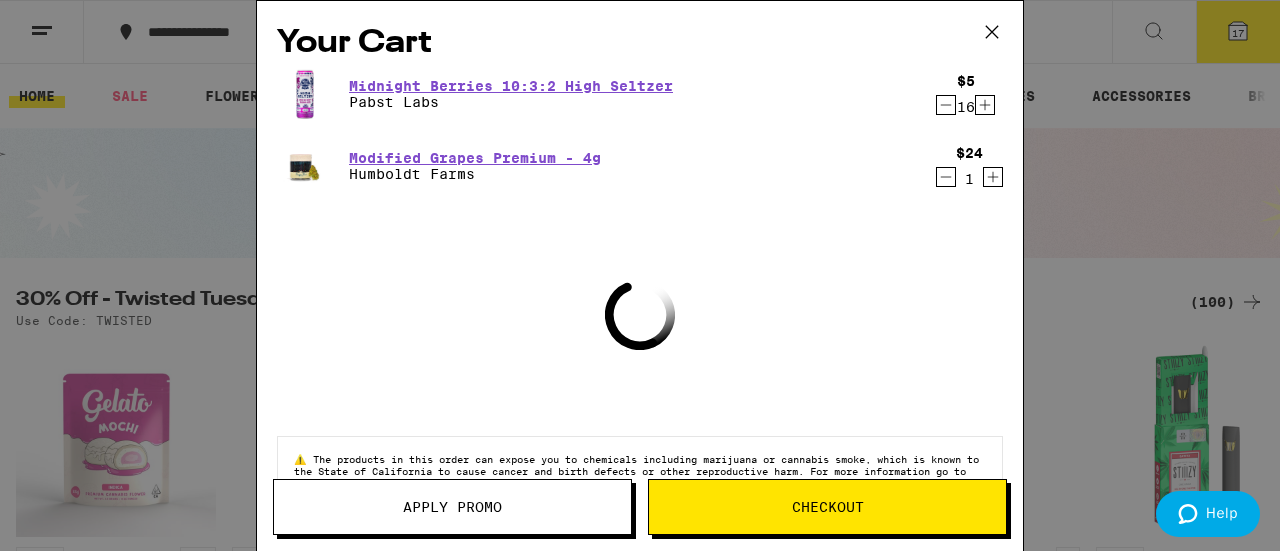 click 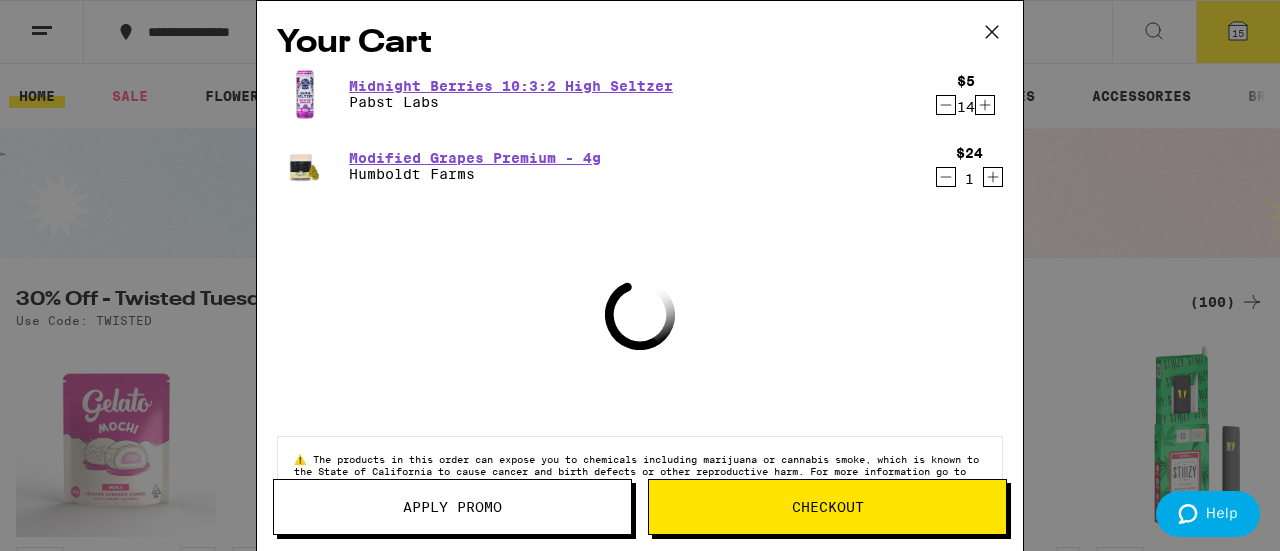 click 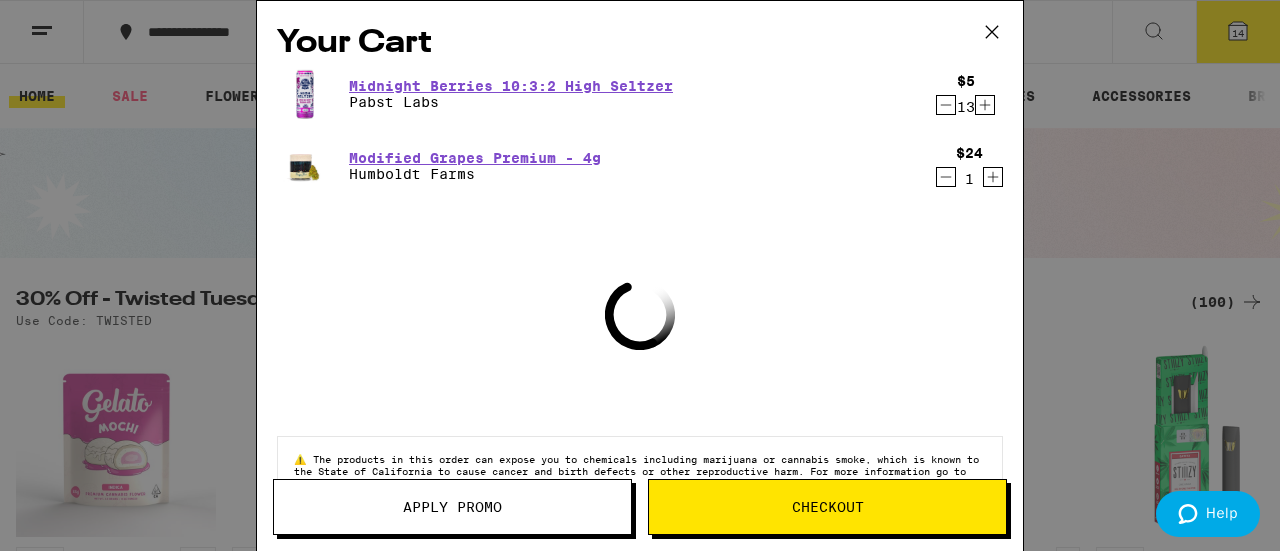 click 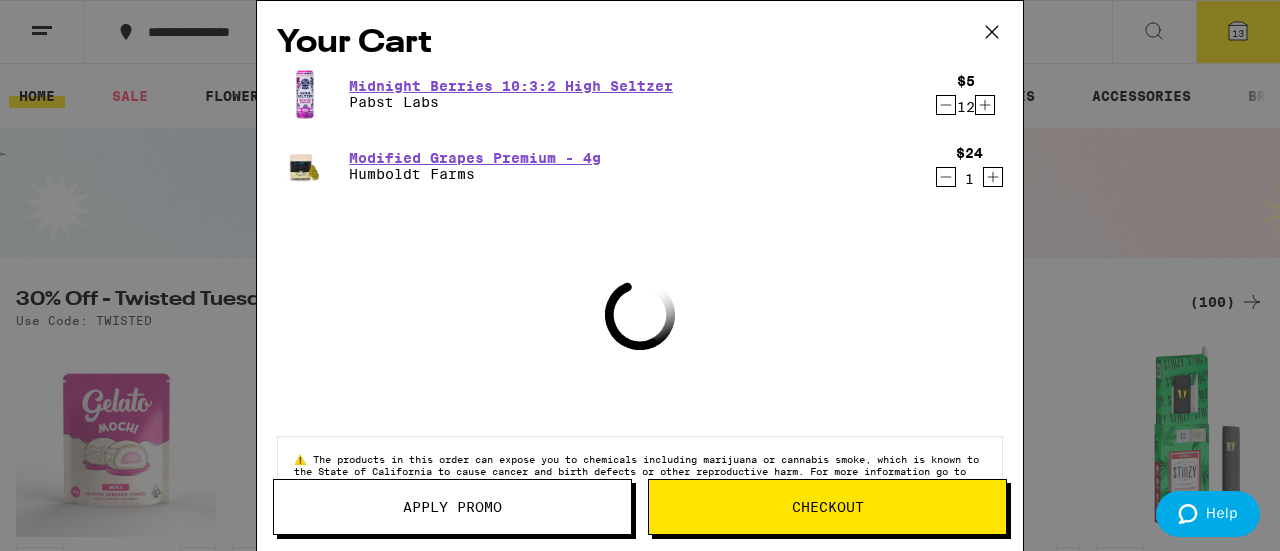 click 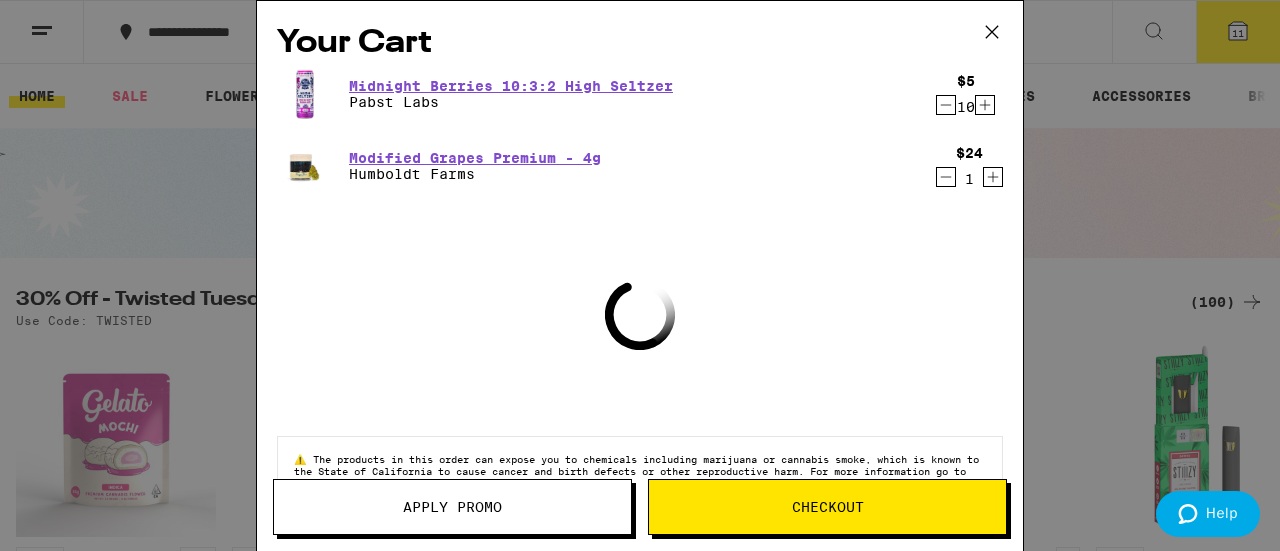 click 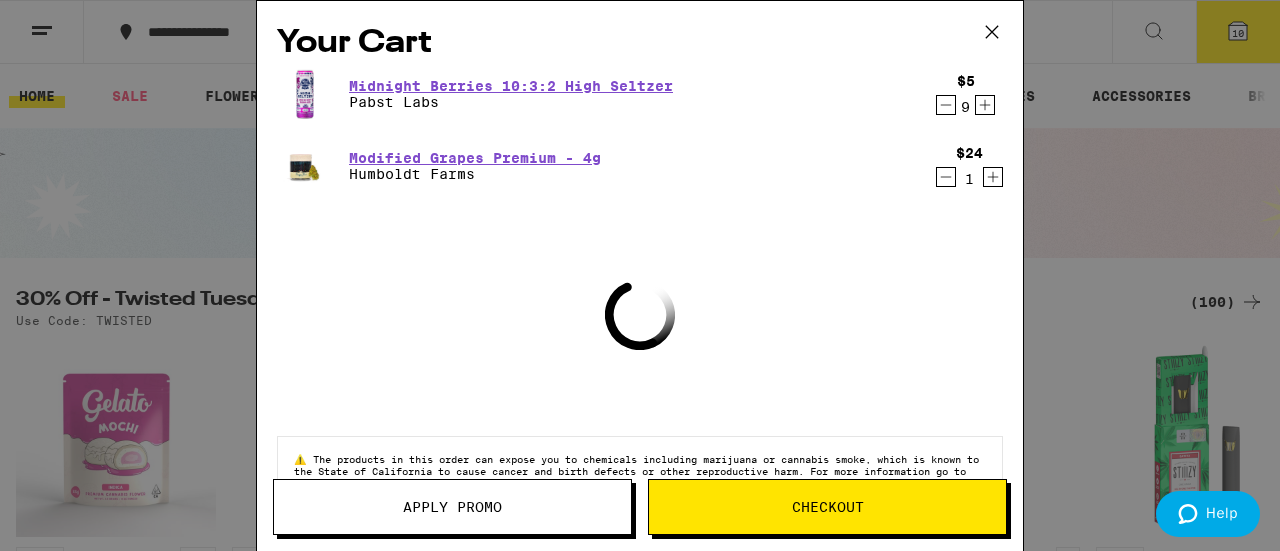 click 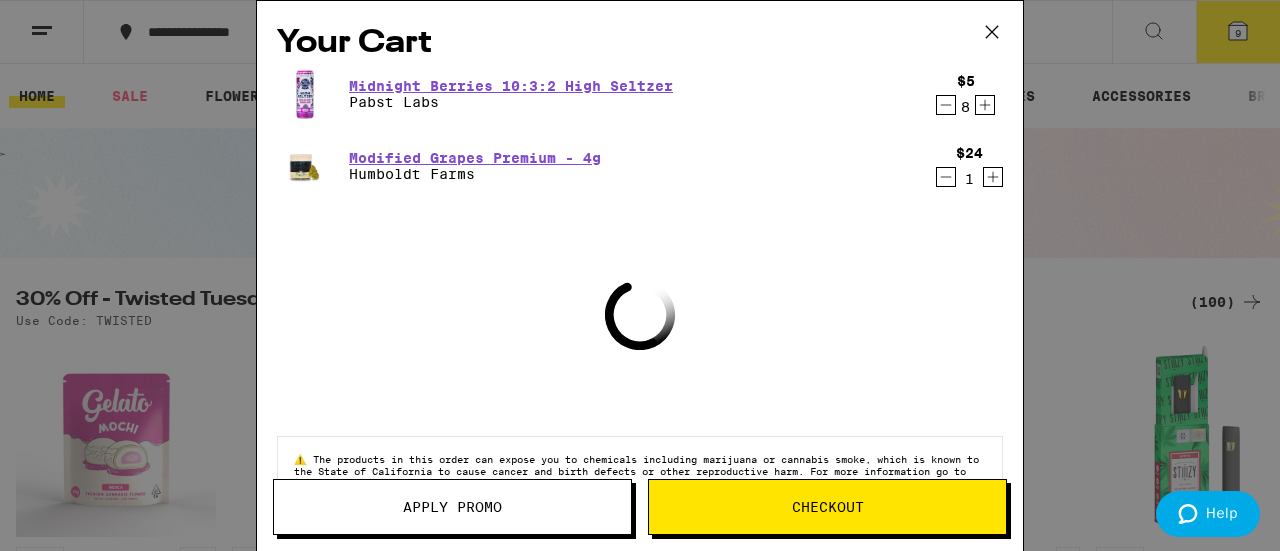 click 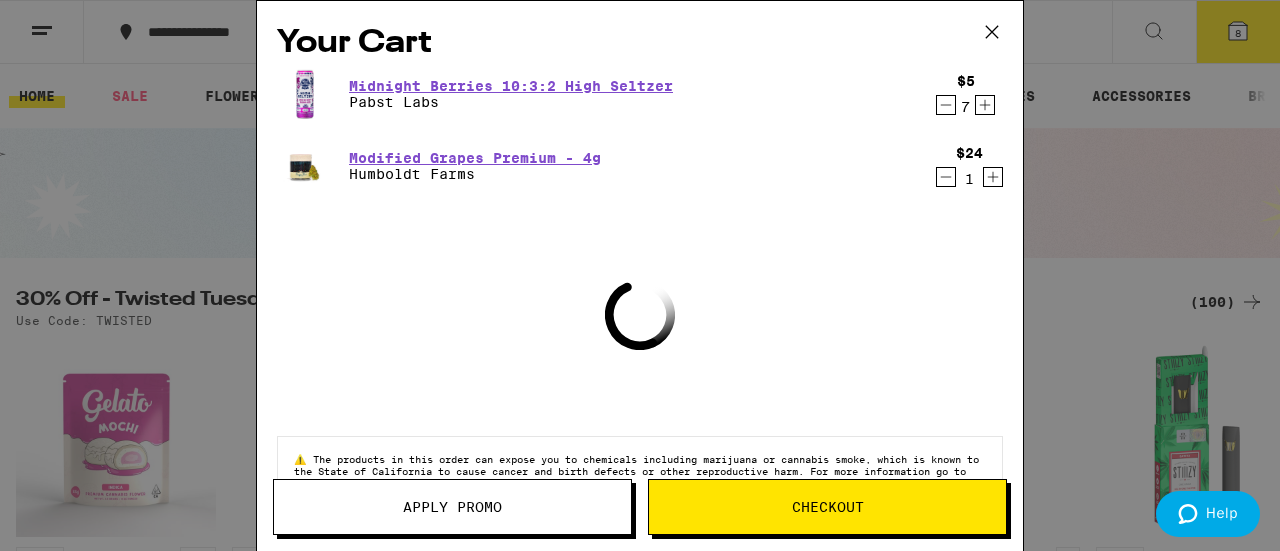 click 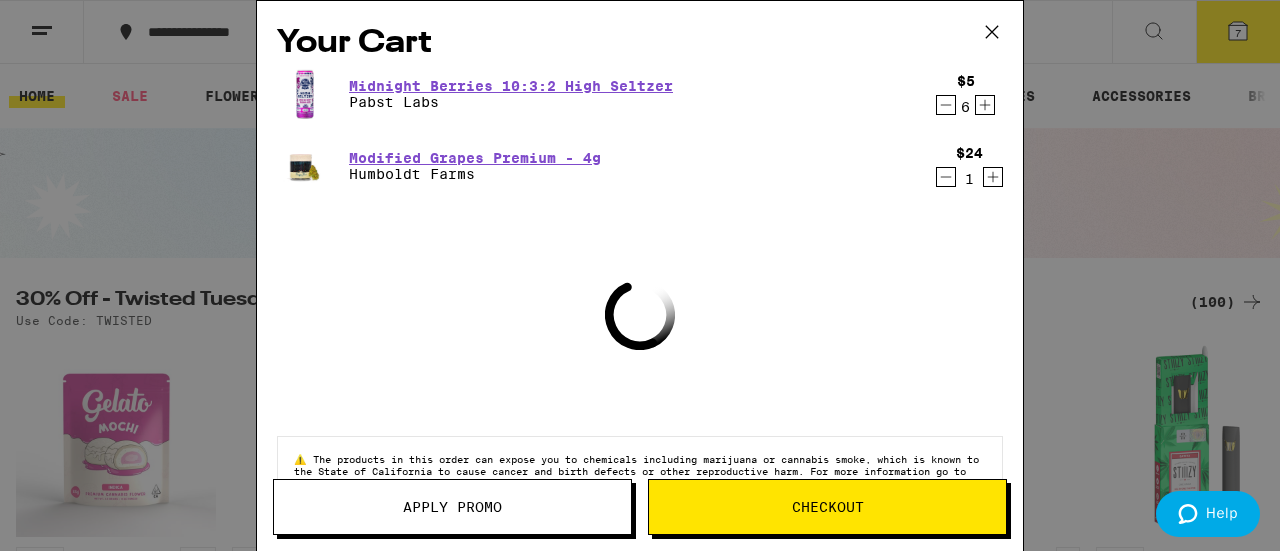 click 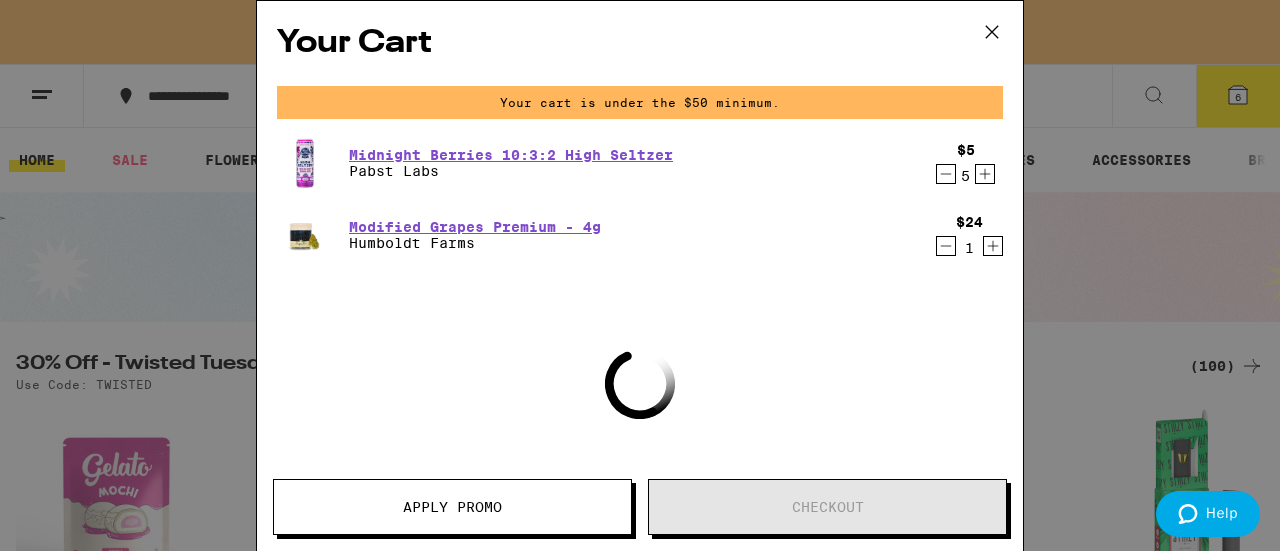 click on "Your cart is under the $50 minimum." at bounding box center [640, 102] 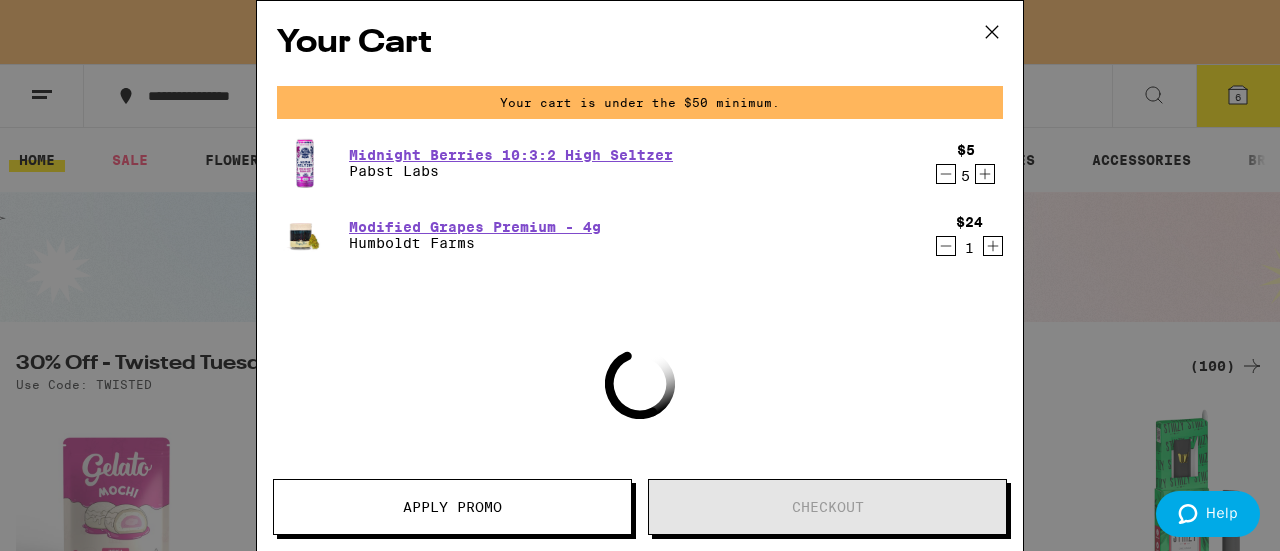 click 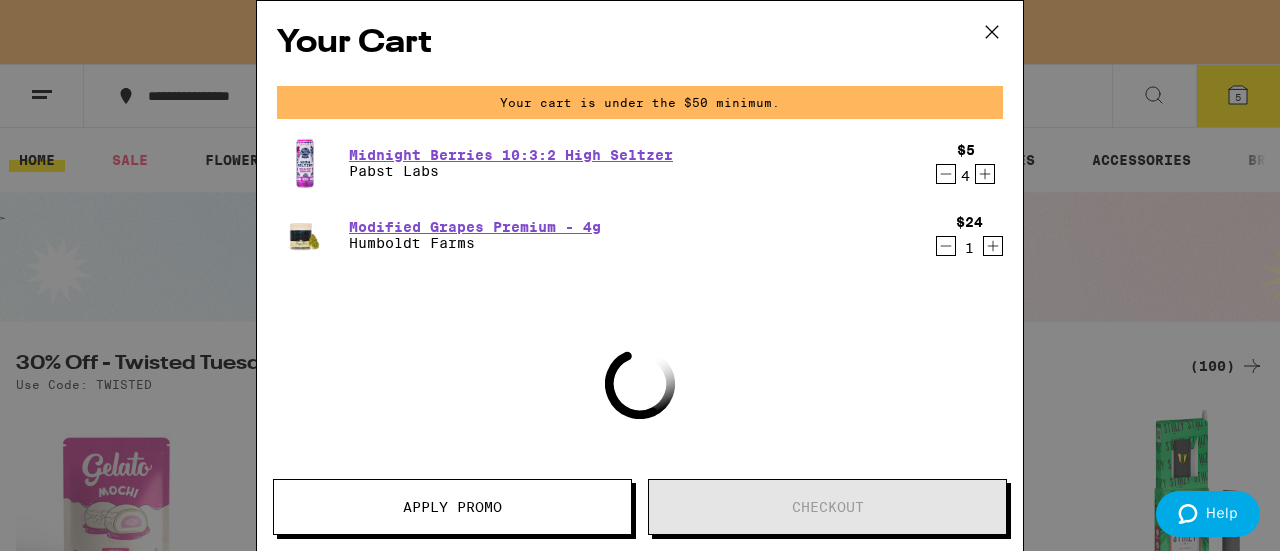 click 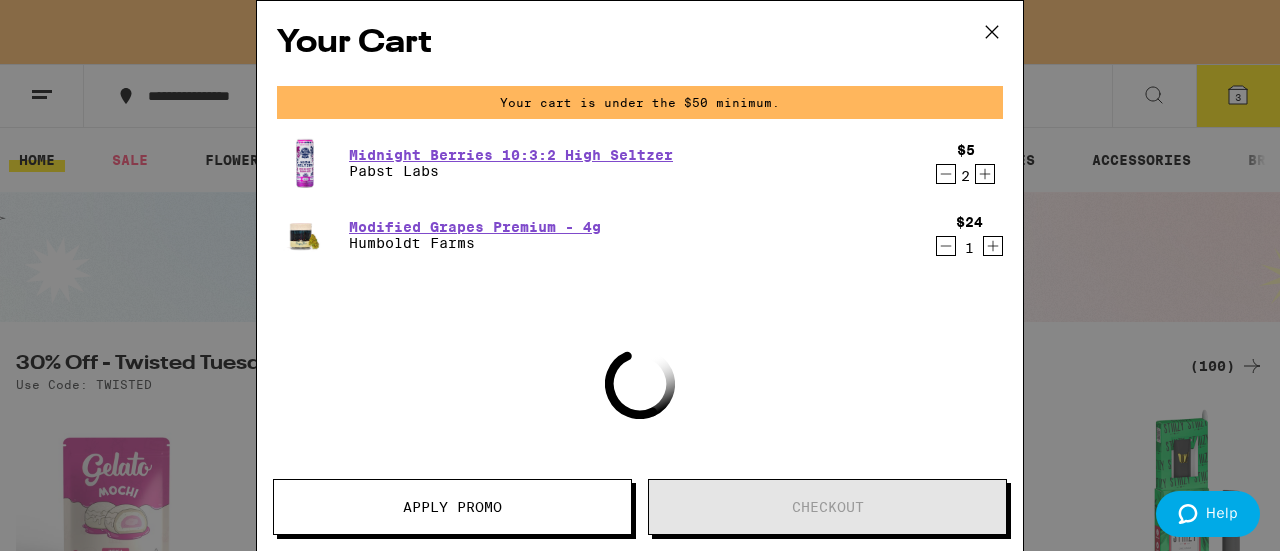 click 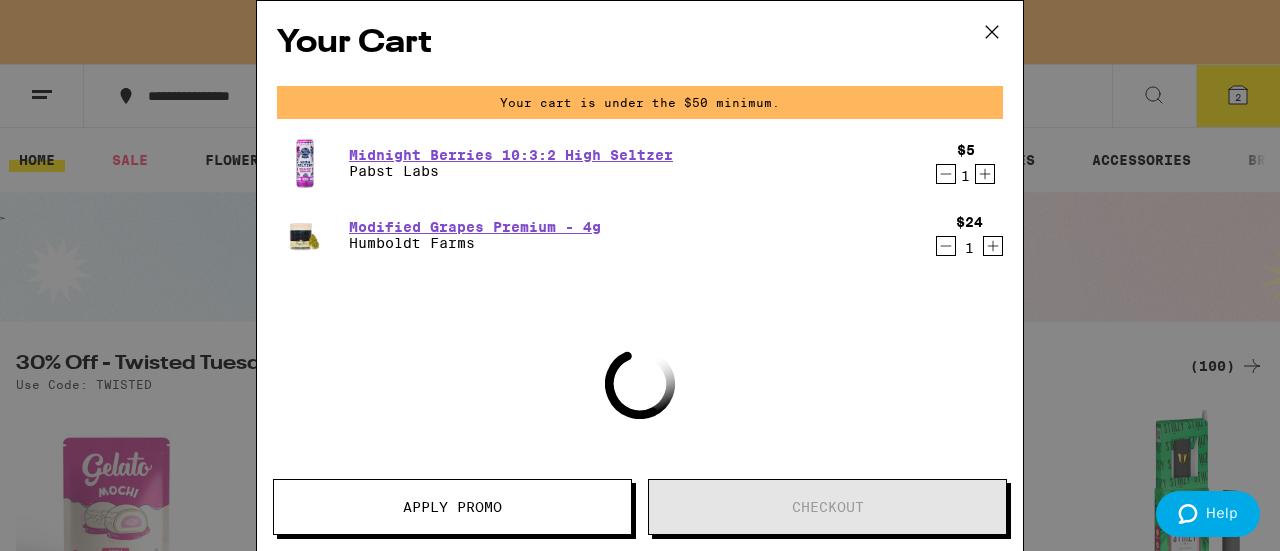 click 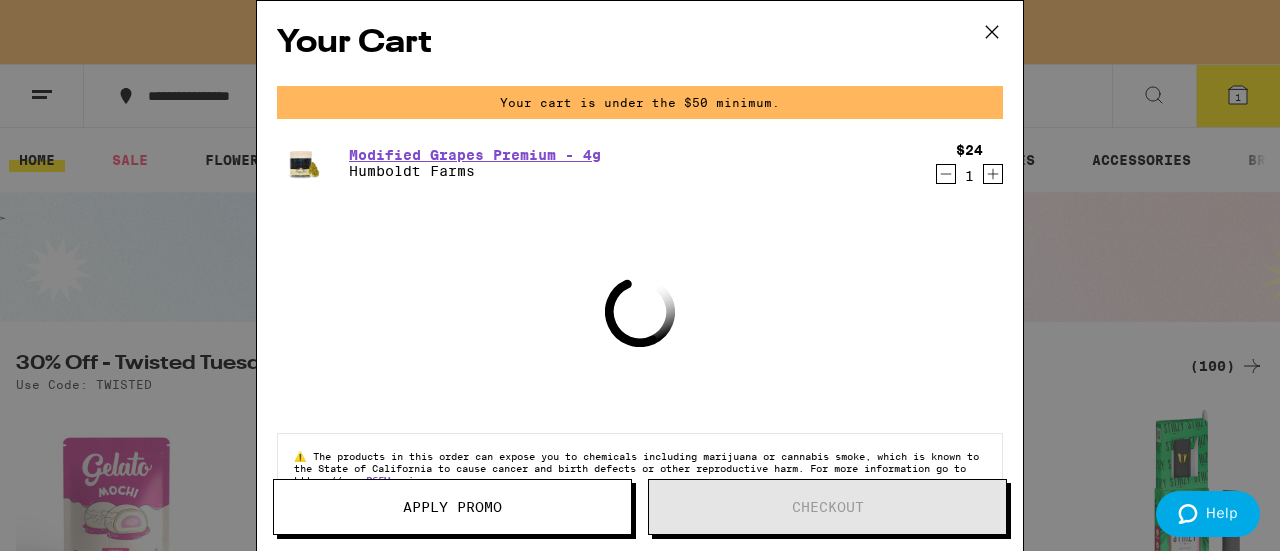 click 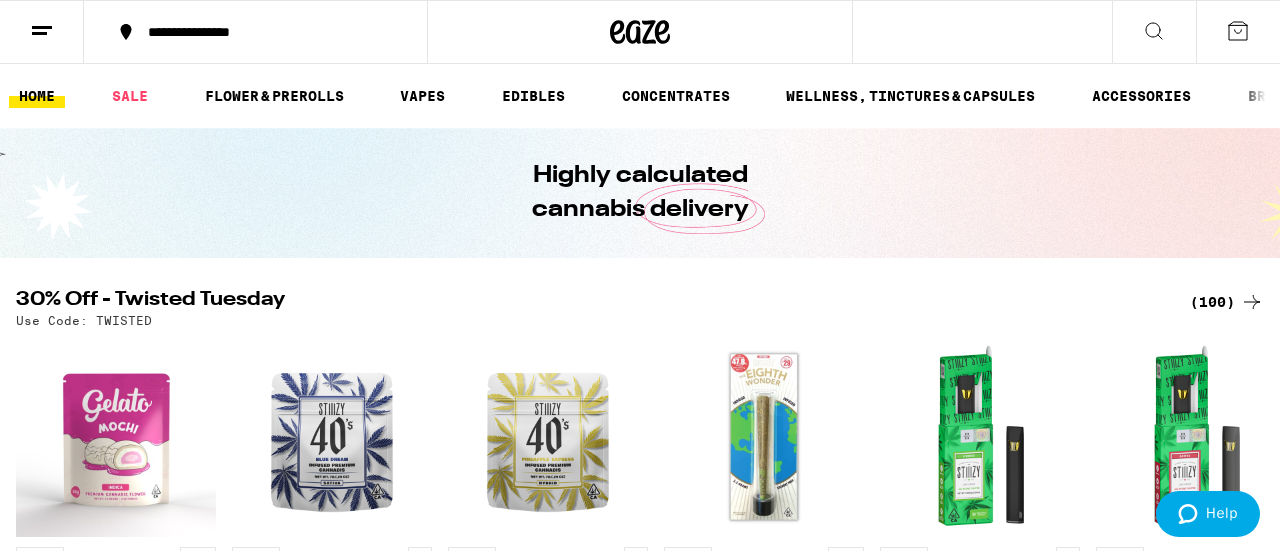 click on "Your Cart Loading ⚠️ The products in this order can expose you to chemicals including marijuana or cannabis smoke, which is known to the State of California to cause cancer and birth defects or other reproductive harm. For more information go to https:// www.P65Warnings.ca.gov Apply Promo Checkout" at bounding box center (640, 275) 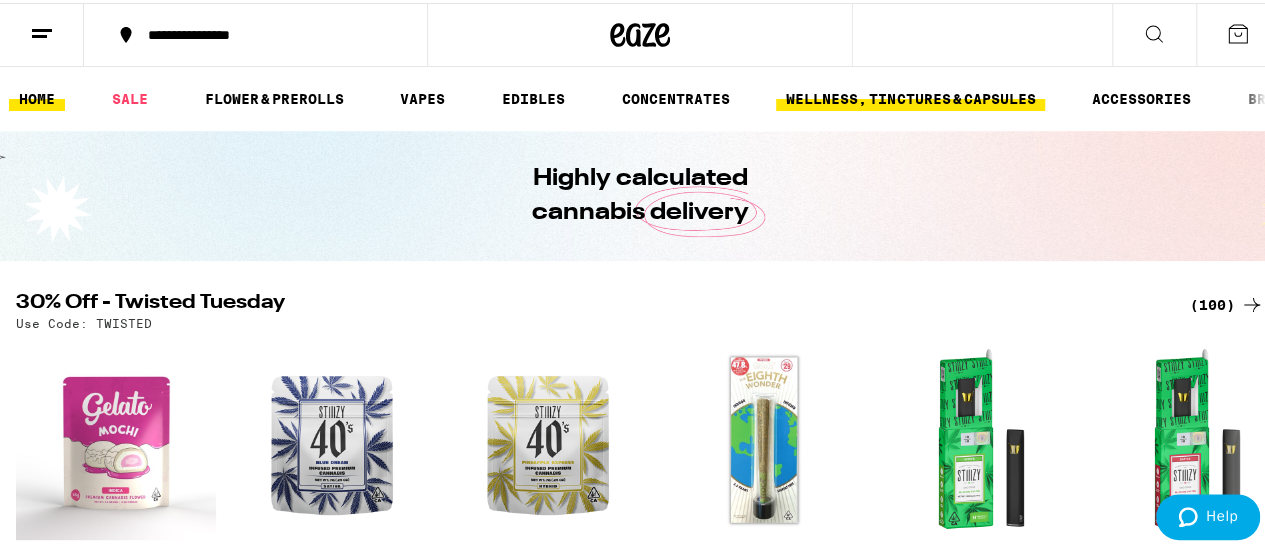 scroll, scrollTop: 0, scrollLeft: 0, axis: both 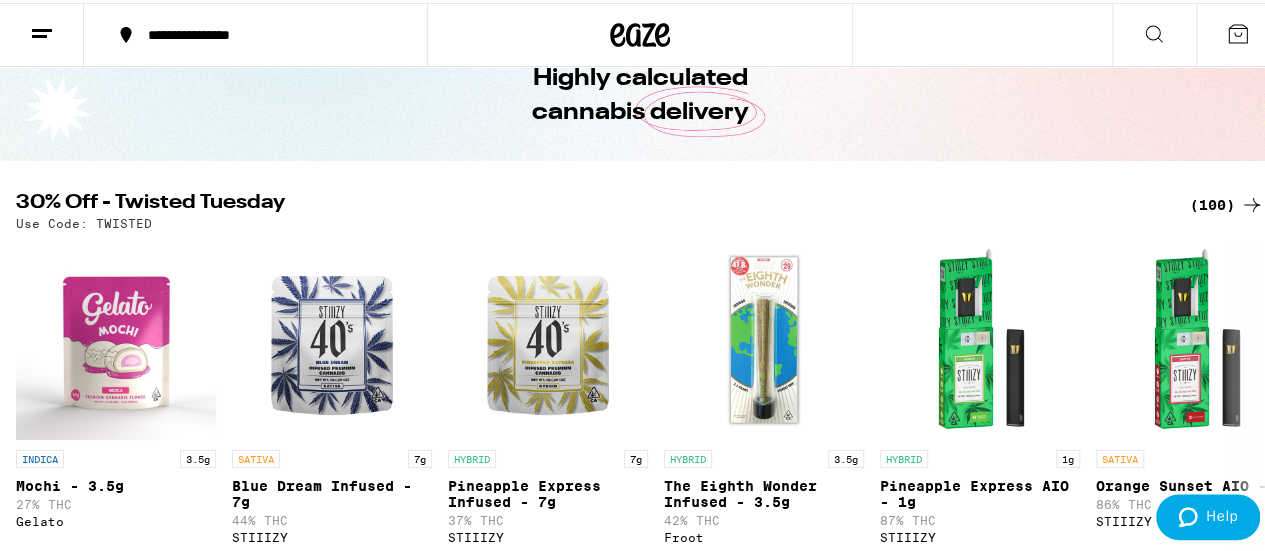 click 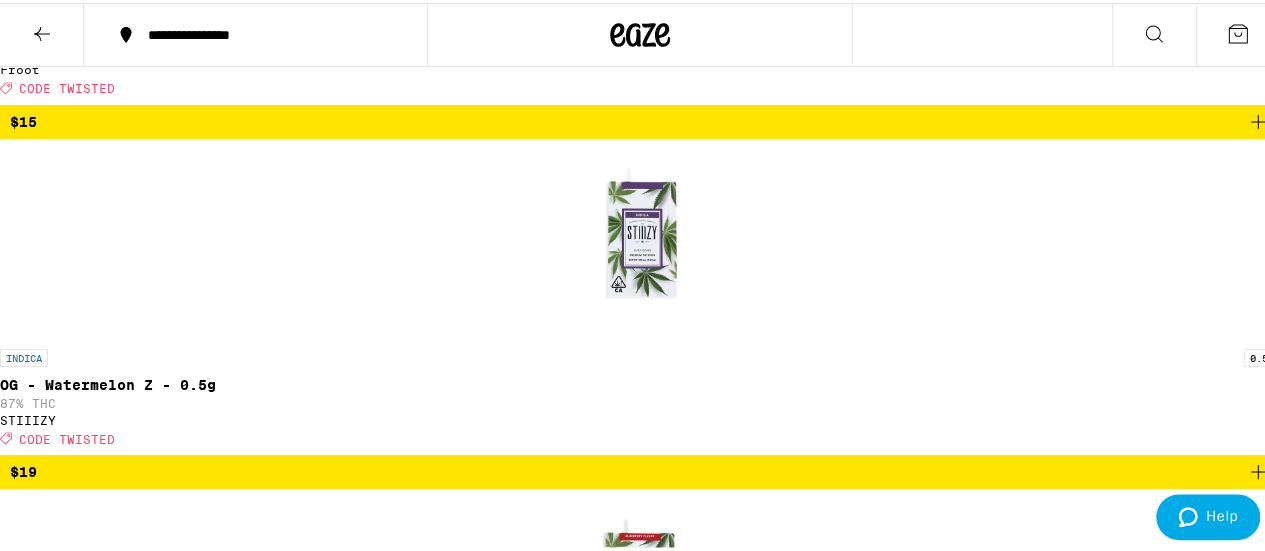 scroll, scrollTop: 8079, scrollLeft: 0, axis: vertical 